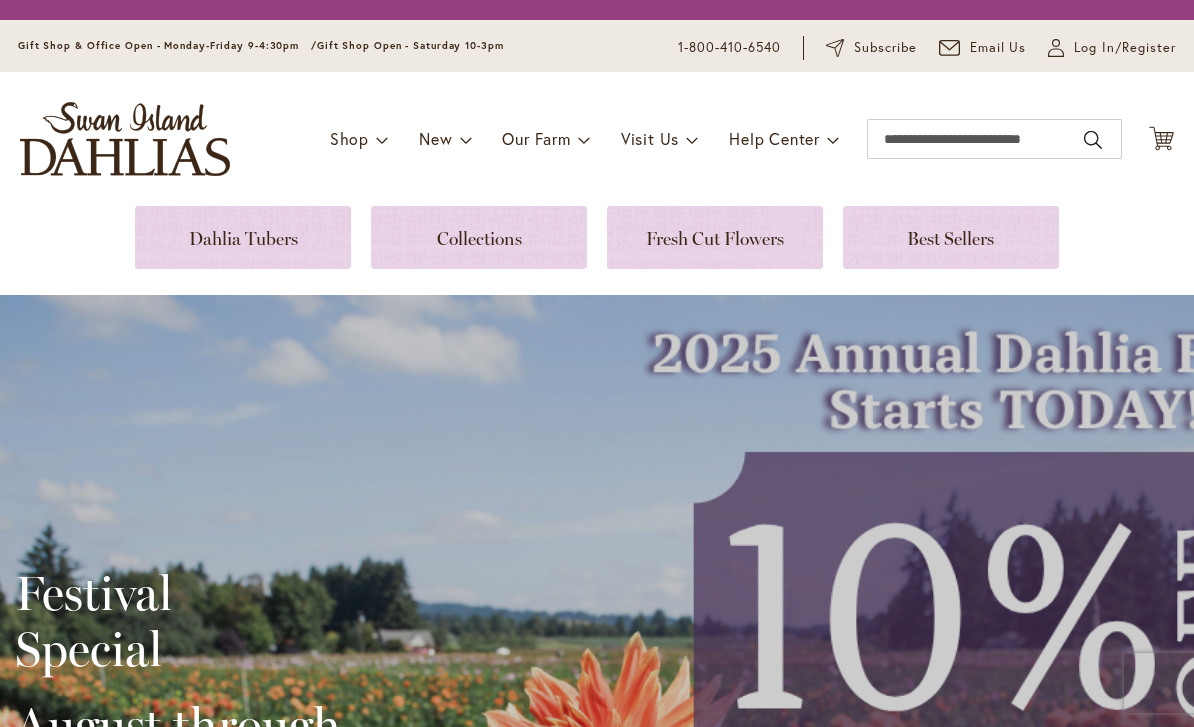 scroll, scrollTop: 0, scrollLeft: 0, axis: both 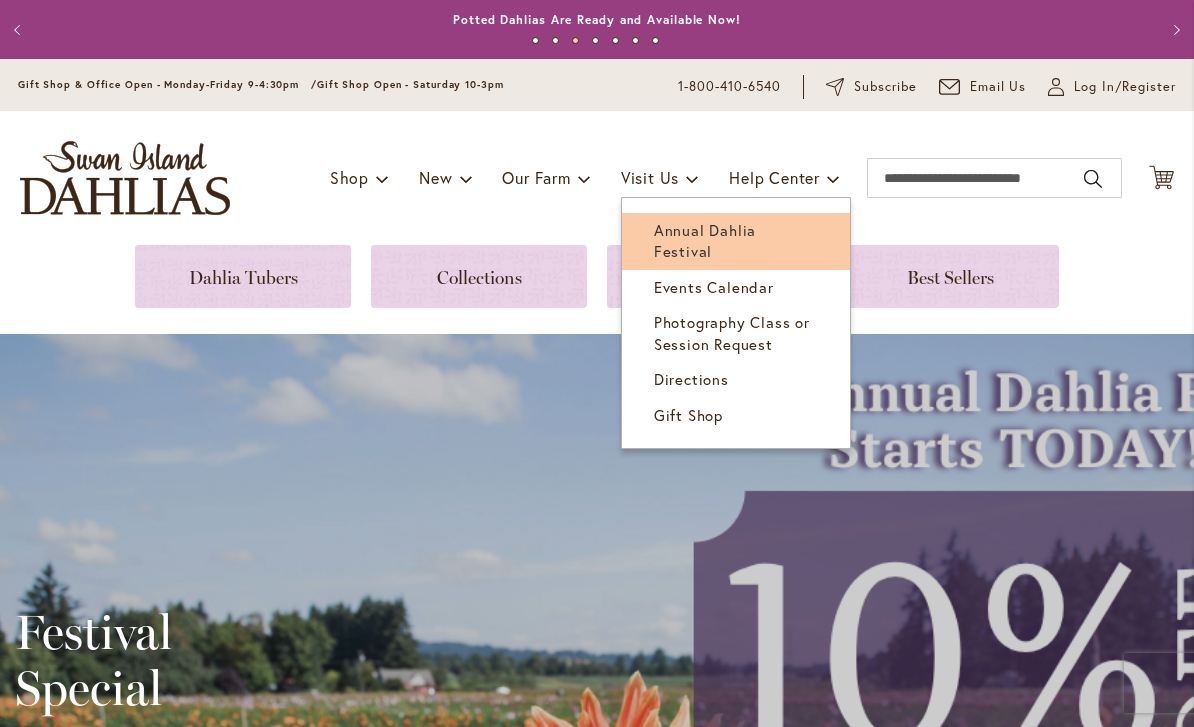 click on "Annual Dahlia Festival" at bounding box center [705, 240] 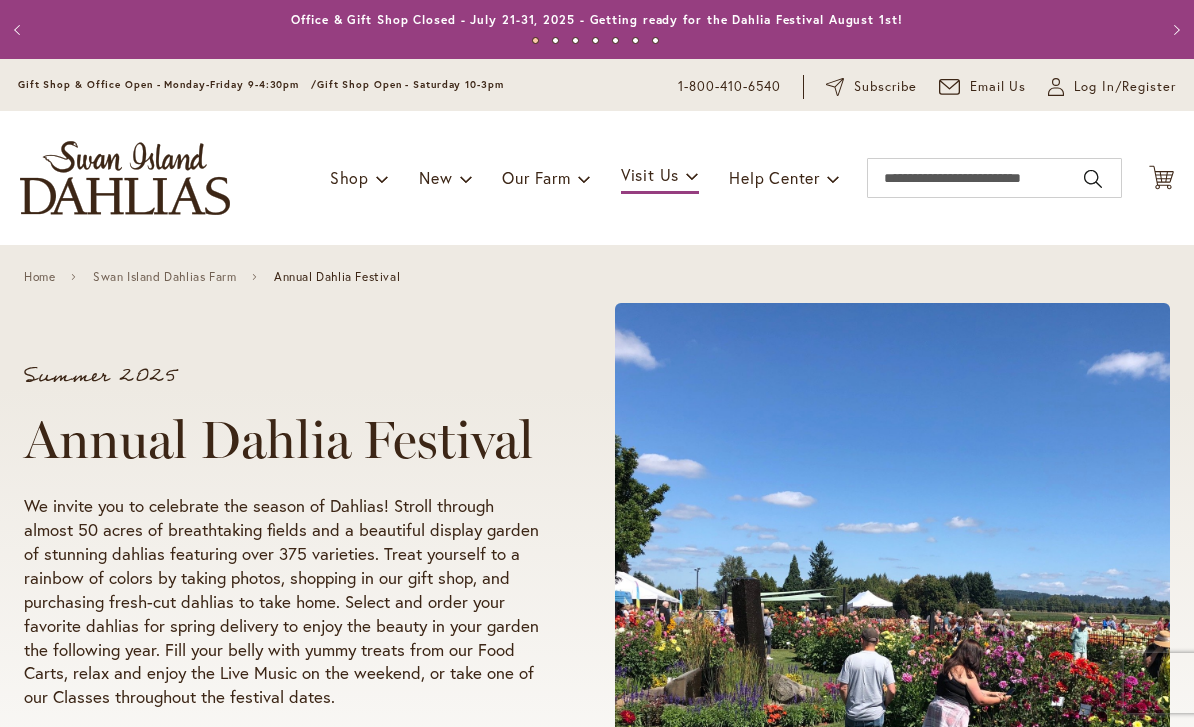 scroll, scrollTop: 0, scrollLeft: 0, axis: both 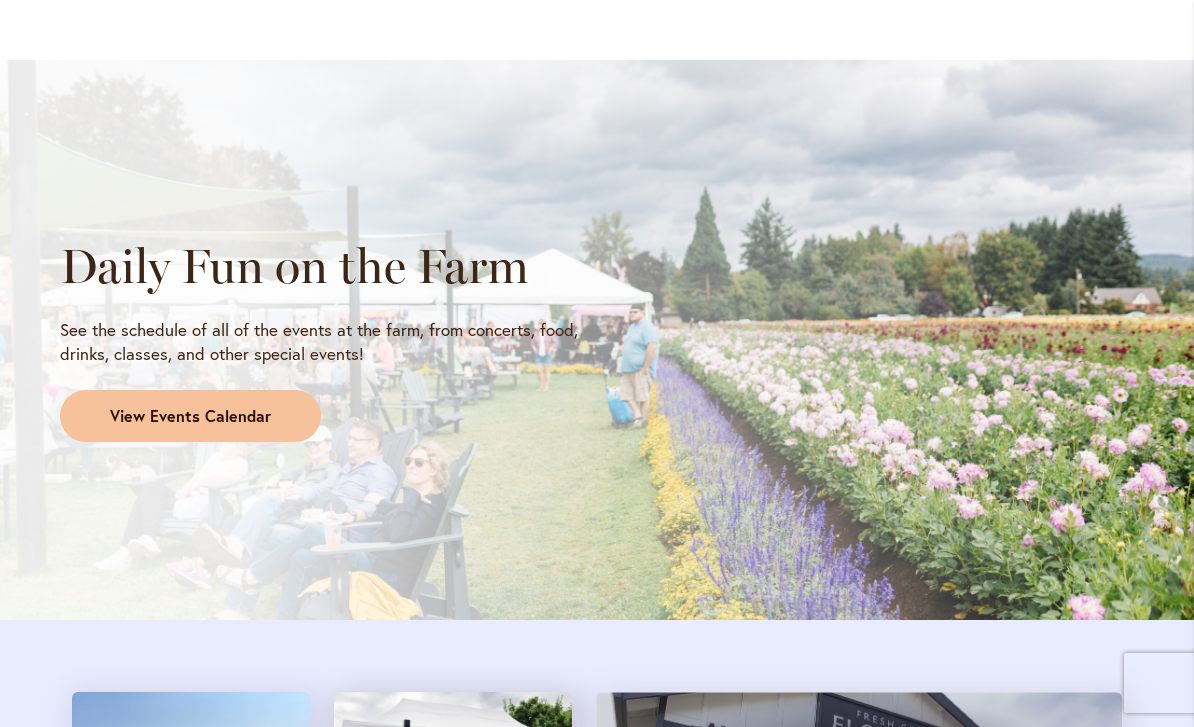 click on "View Events Calendar" at bounding box center (190, 416) 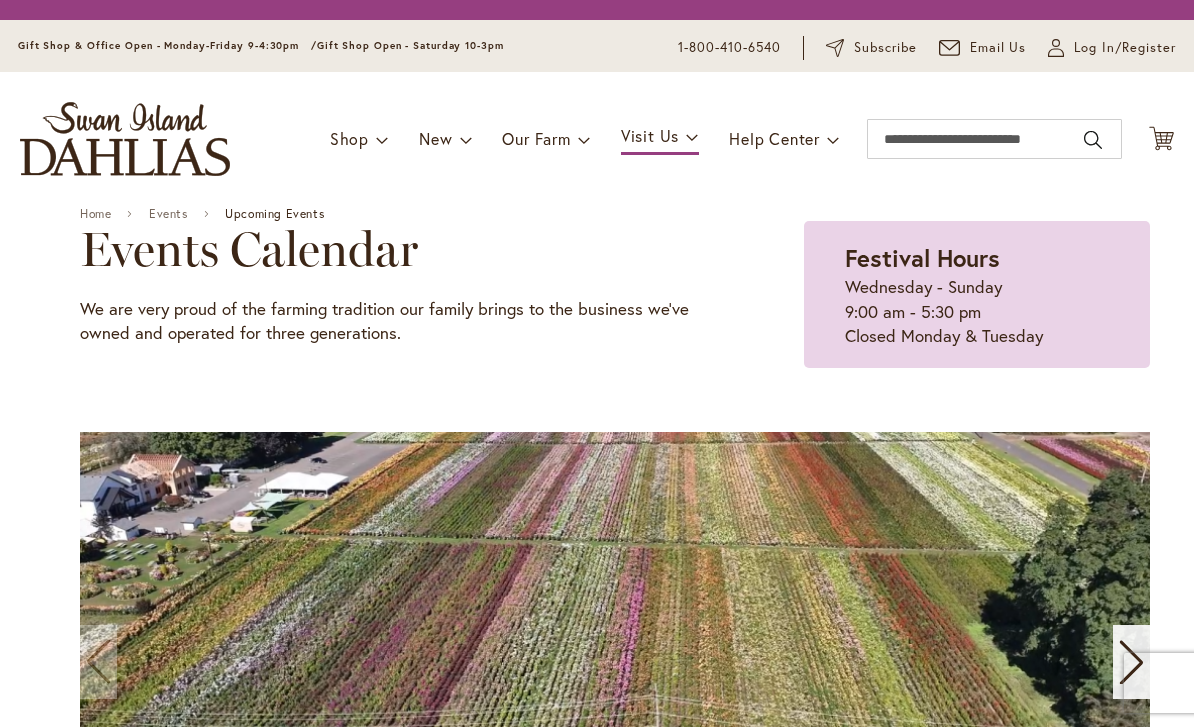 scroll, scrollTop: 0, scrollLeft: 0, axis: both 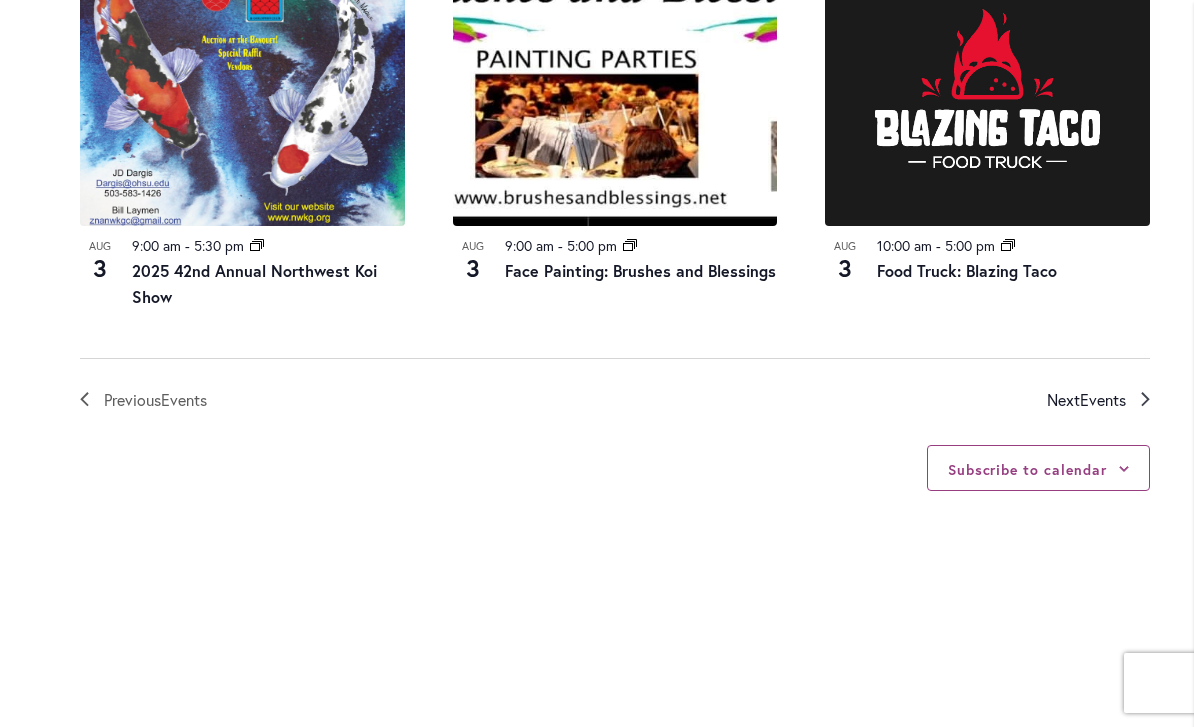 click on "Events" at bounding box center (1103, 399) 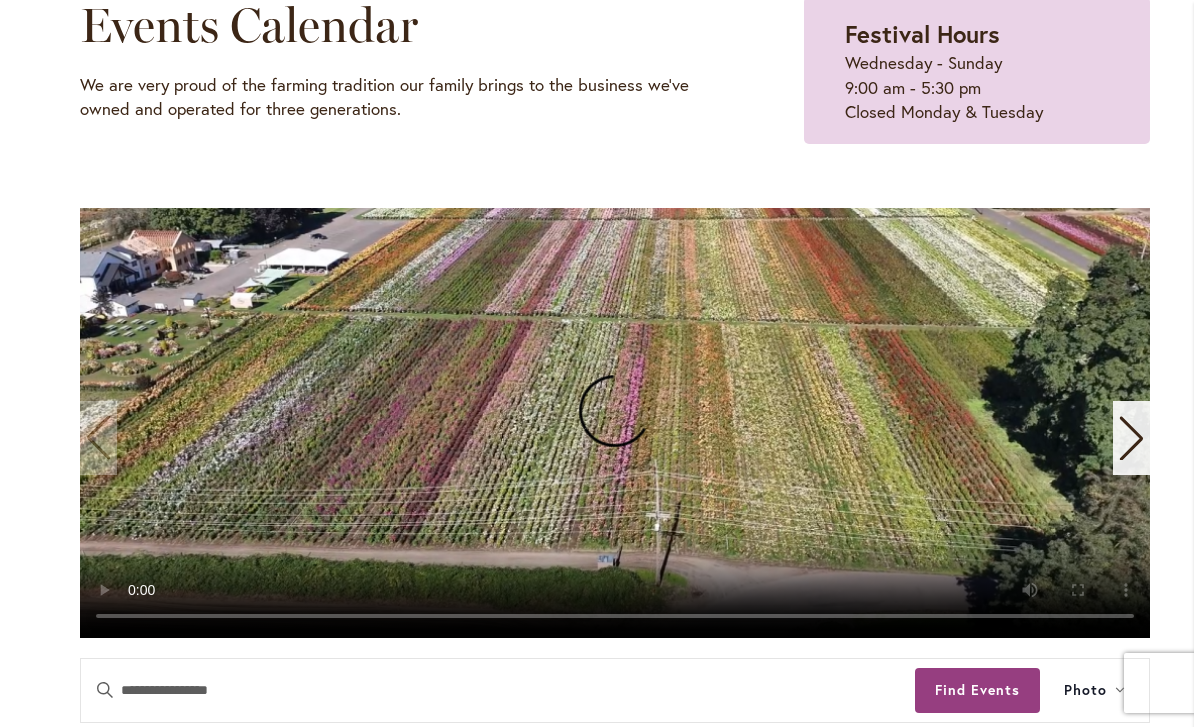 scroll, scrollTop: 261, scrollLeft: 0, axis: vertical 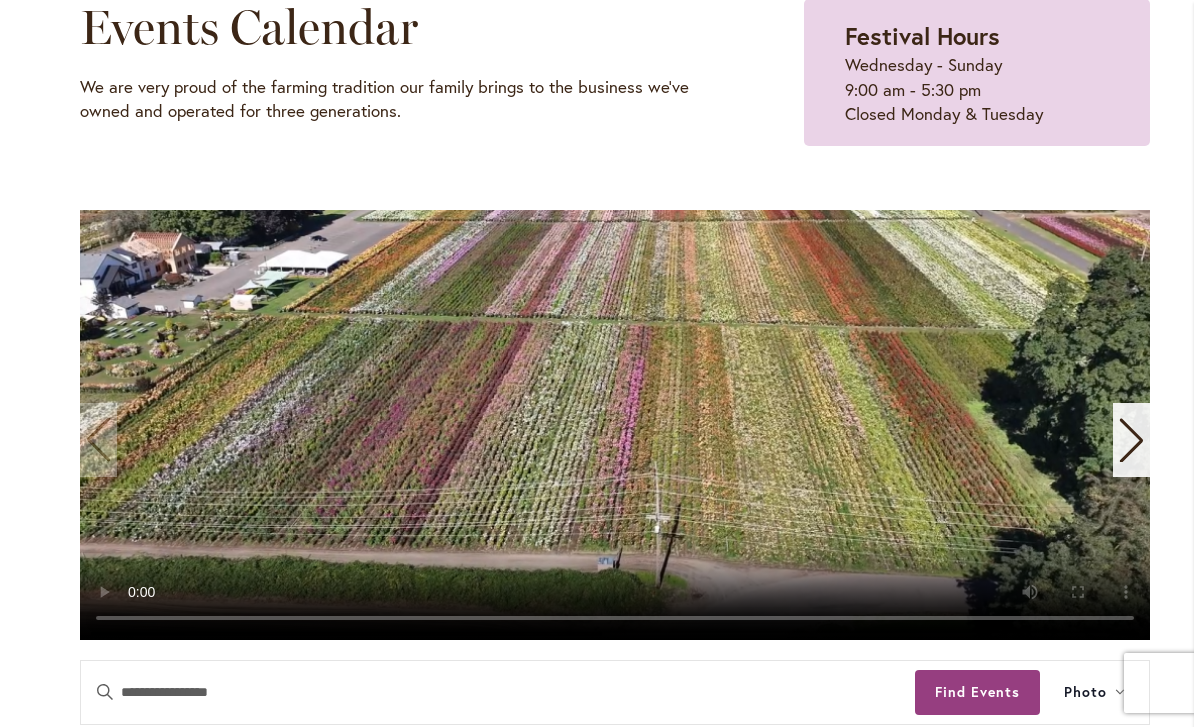 click 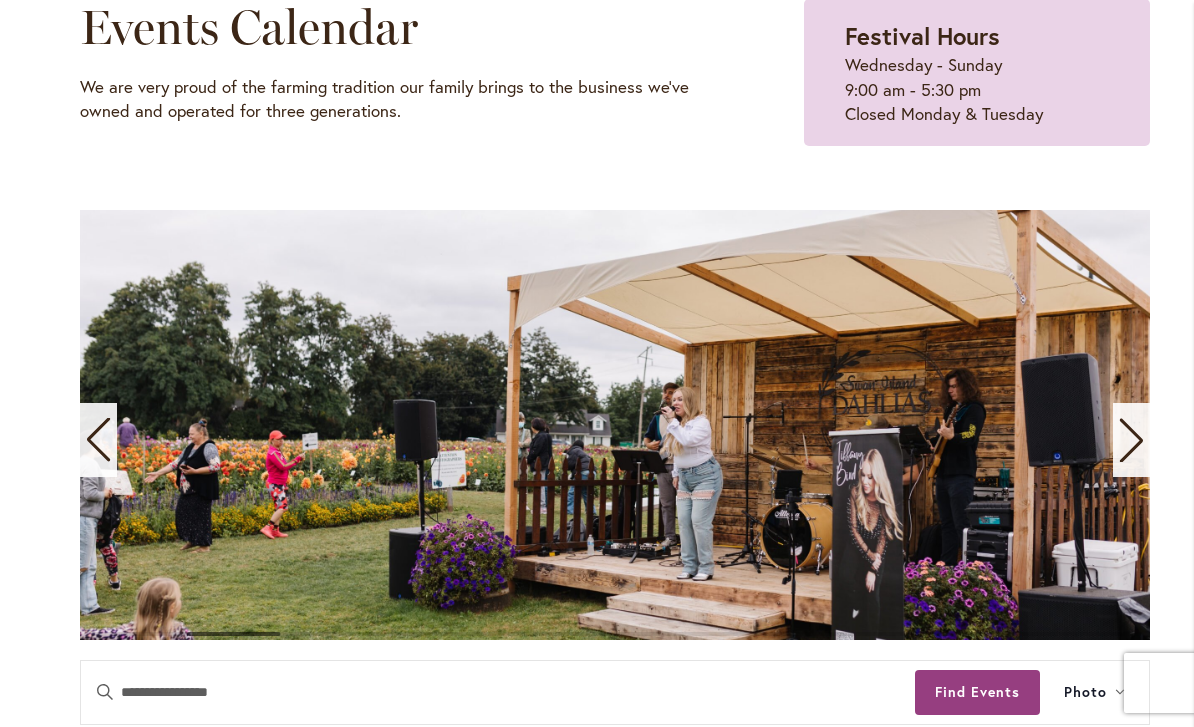 click 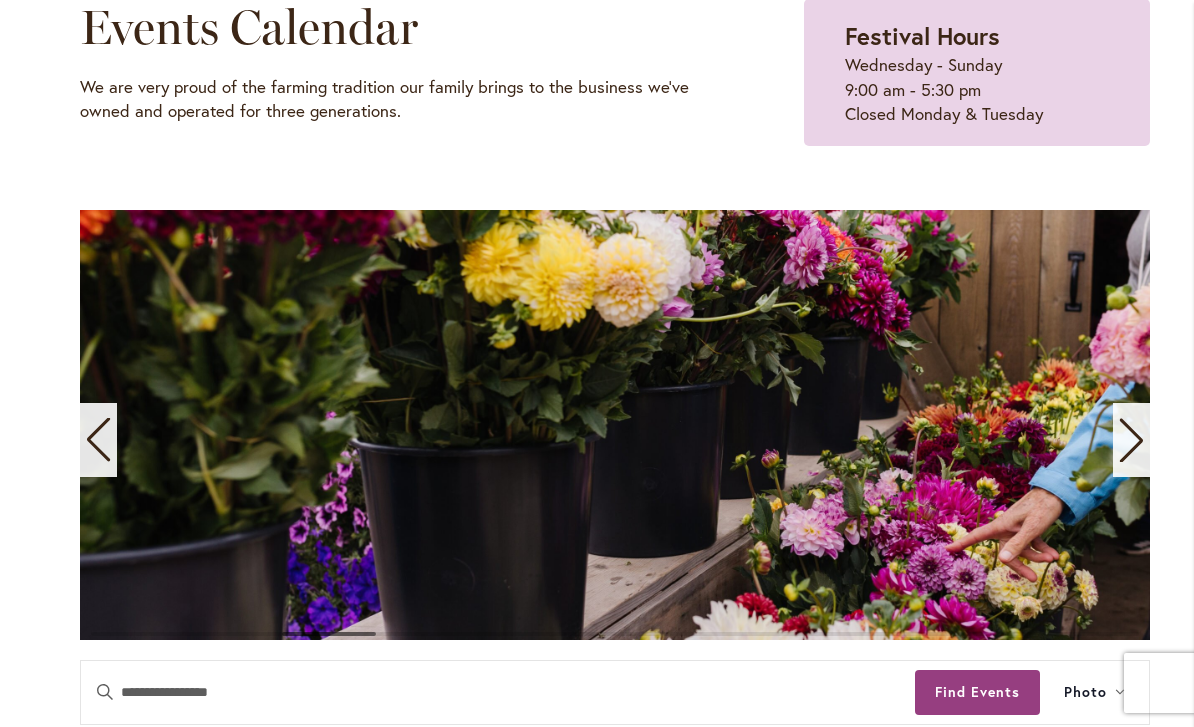 click 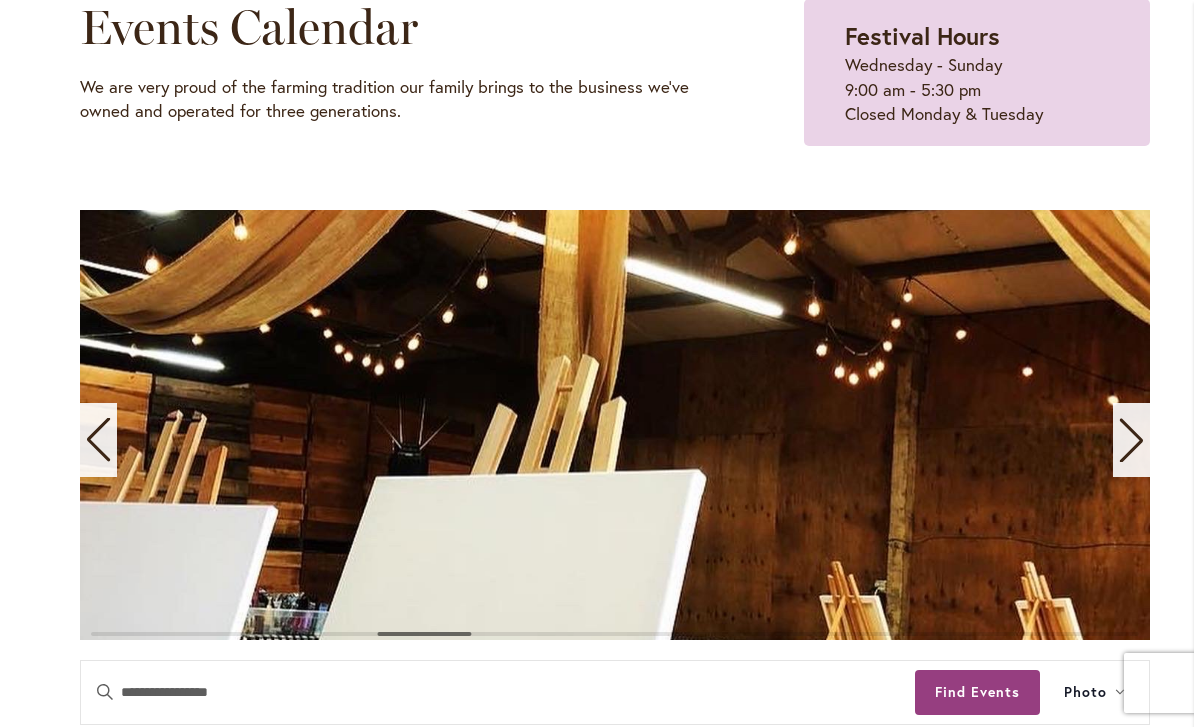 click 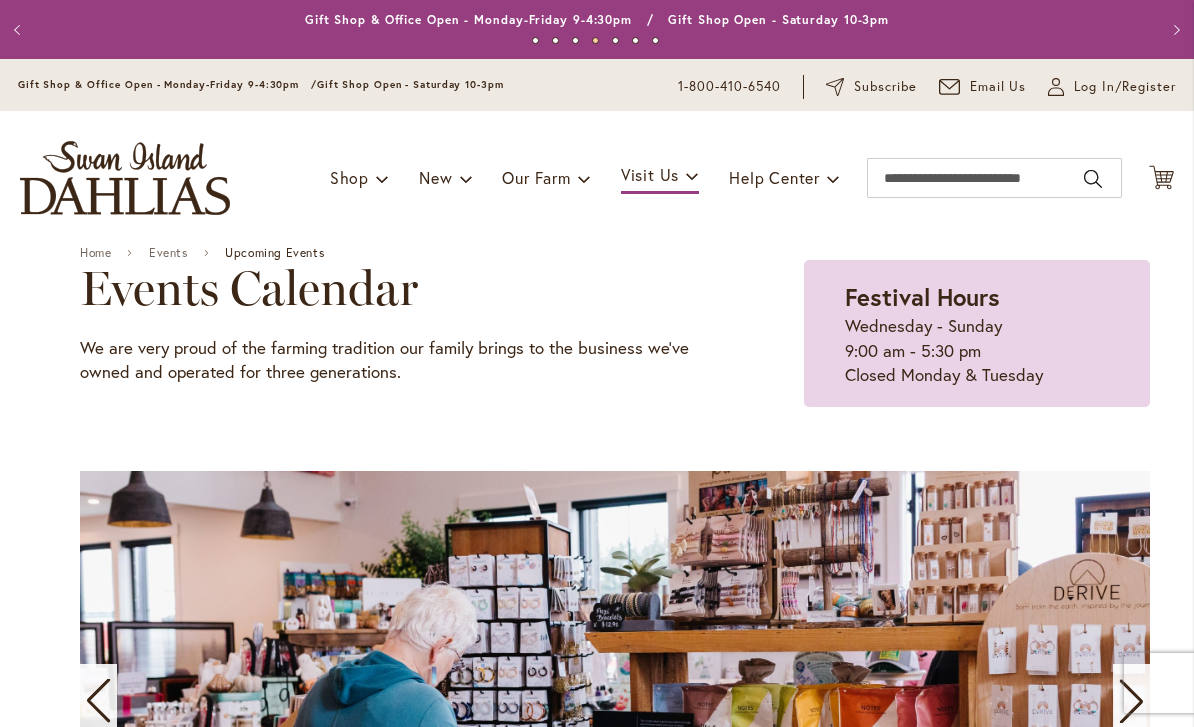 scroll, scrollTop: 0, scrollLeft: 0, axis: both 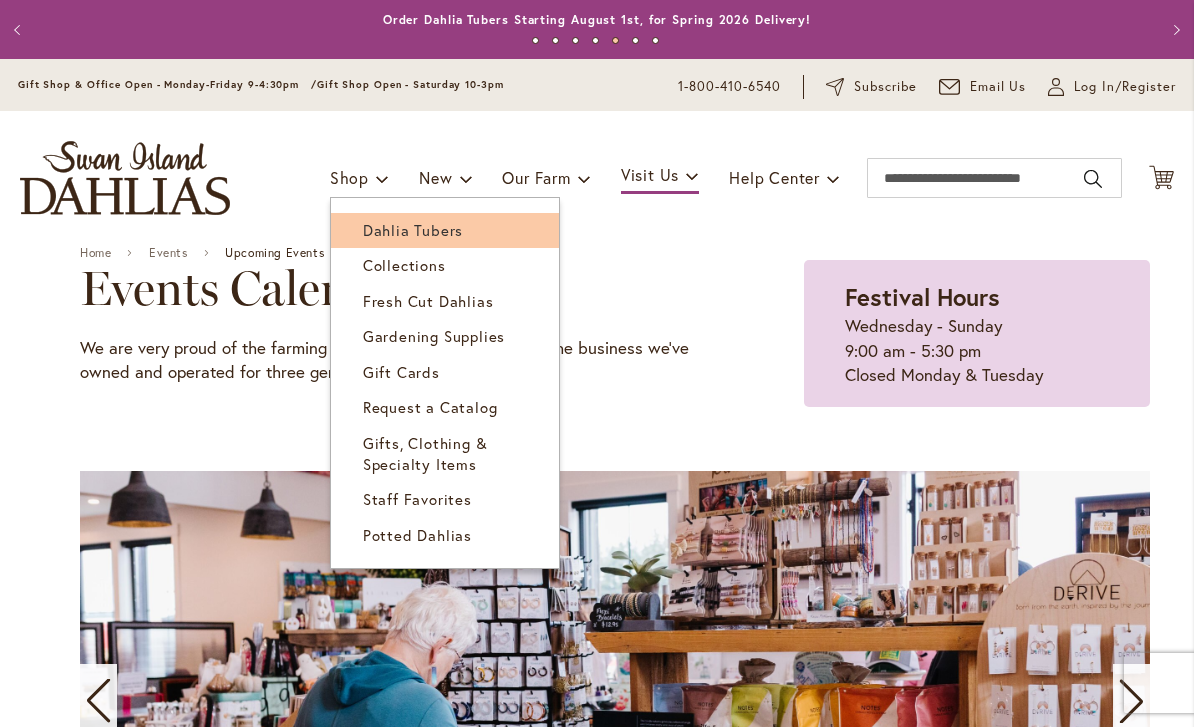 click on "Dahlia Tubers" at bounding box center [413, 230] 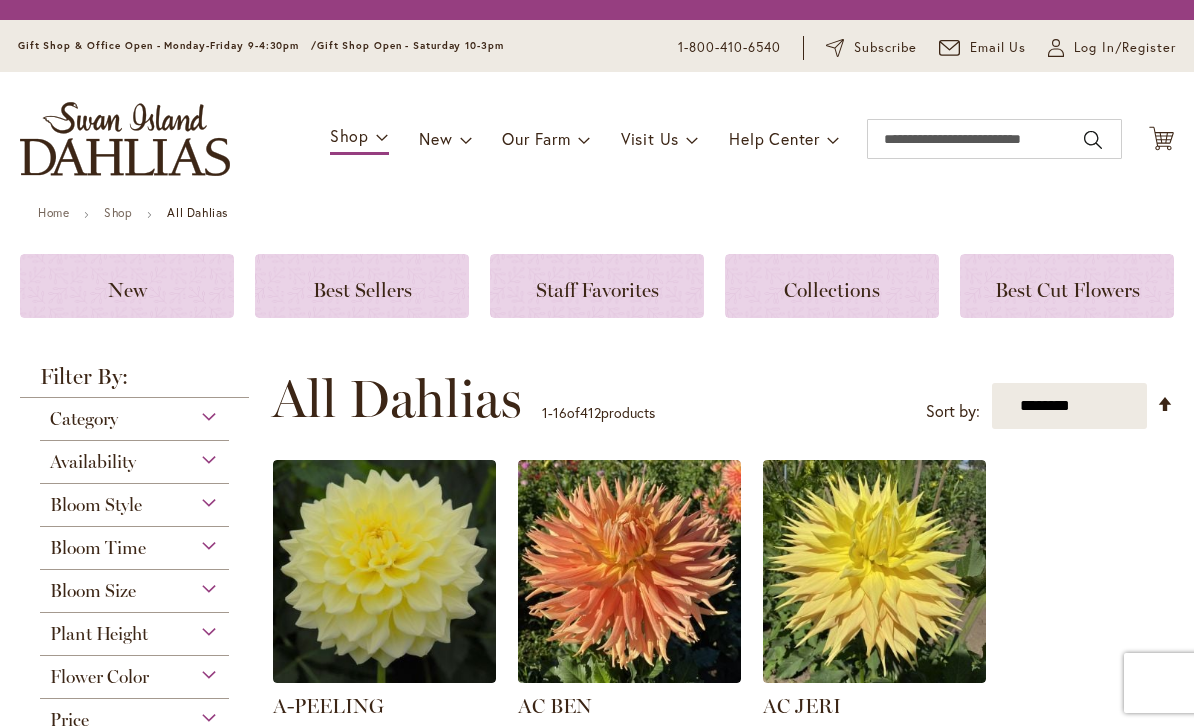 scroll, scrollTop: 0, scrollLeft: 0, axis: both 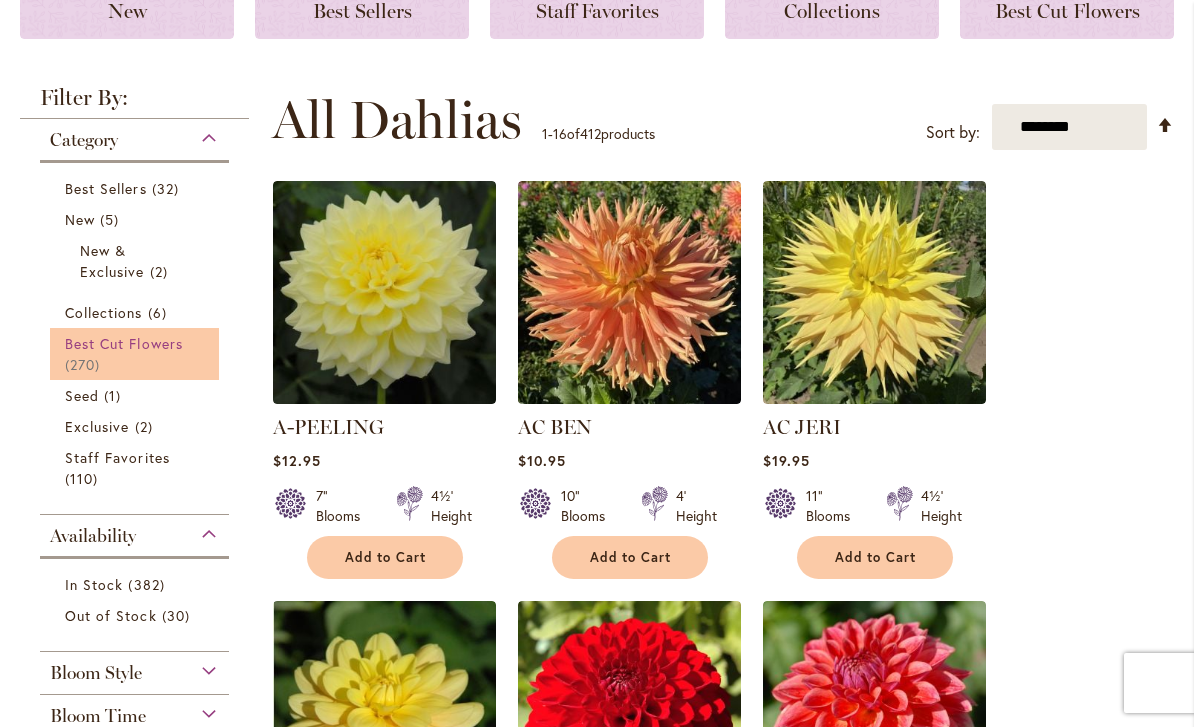 click on "Best Cut Flowers" at bounding box center (124, 343) 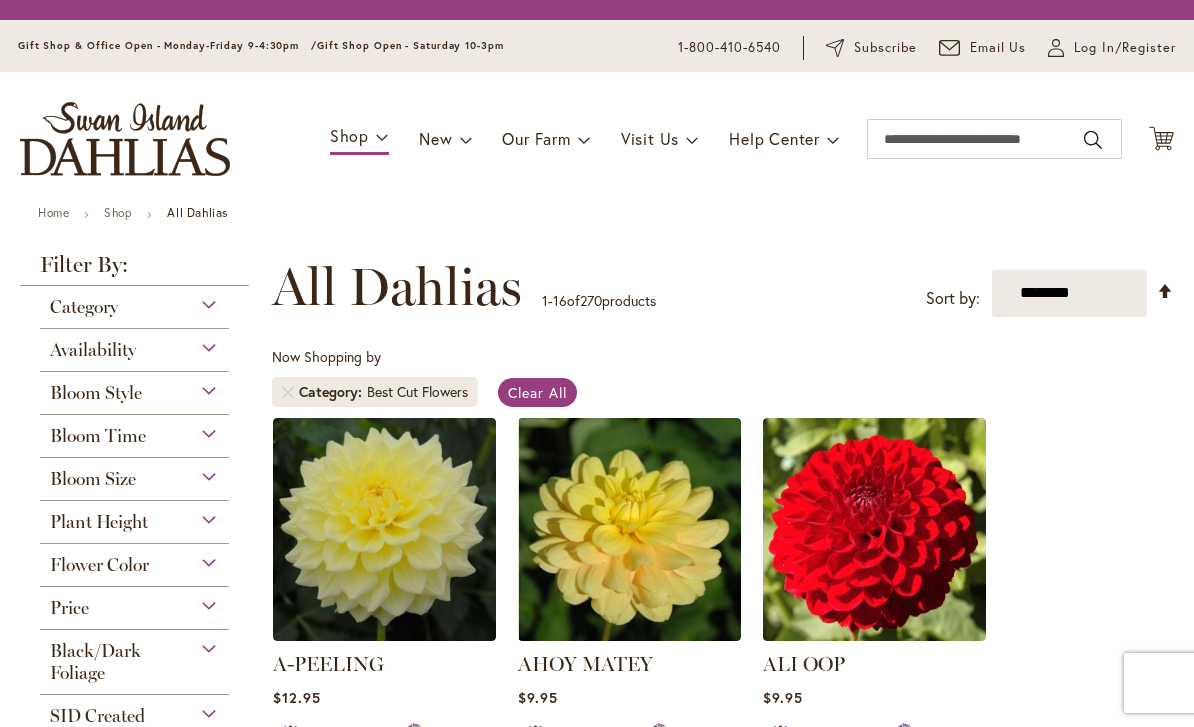 scroll, scrollTop: 0, scrollLeft: 0, axis: both 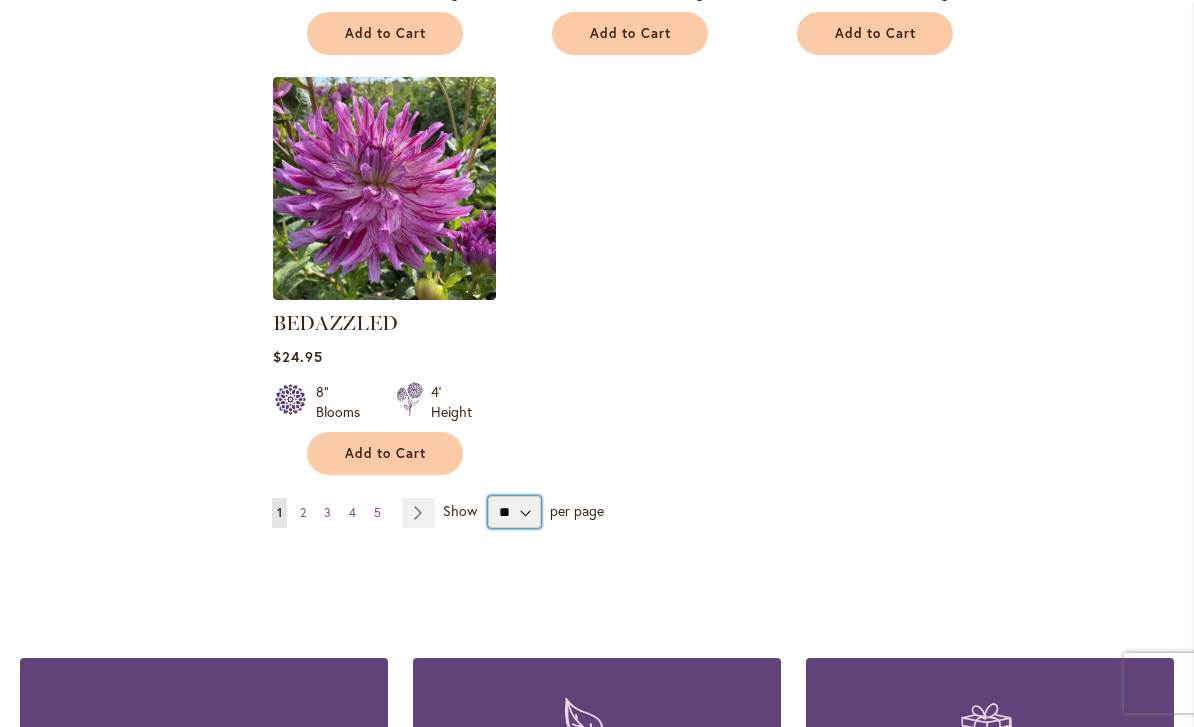 click on "**
**
**
**" at bounding box center (514, 512) 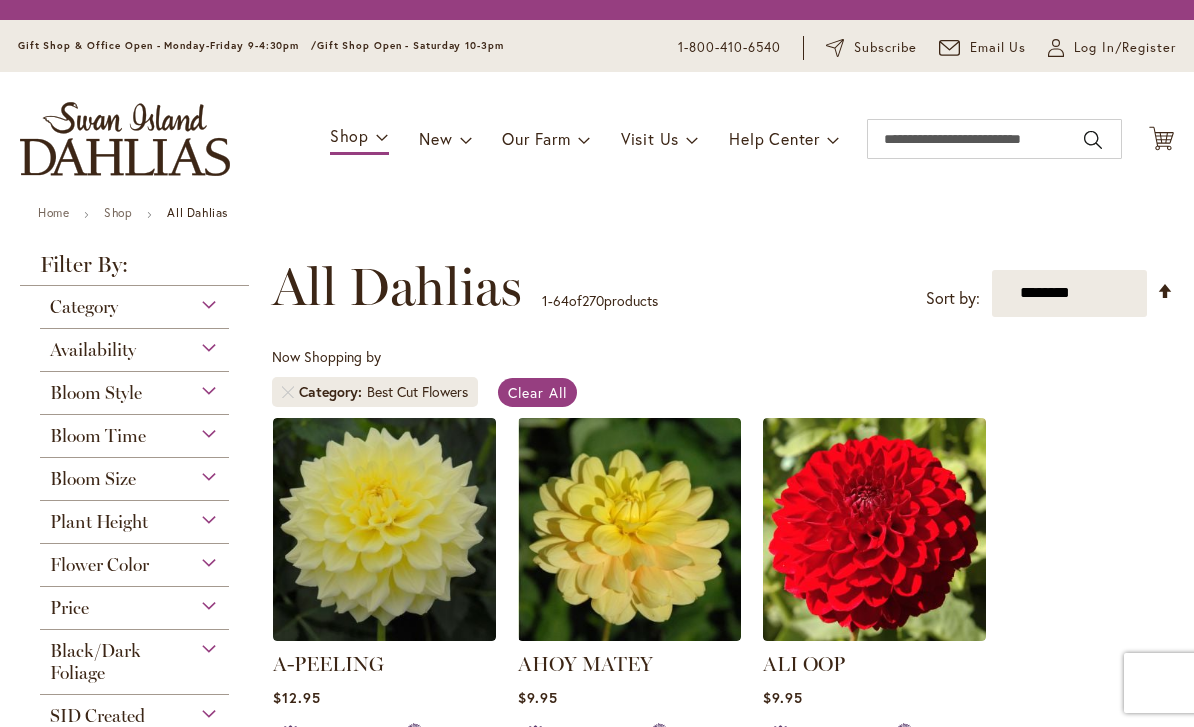 scroll, scrollTop: 0, scrollLeft: 0, axis: both 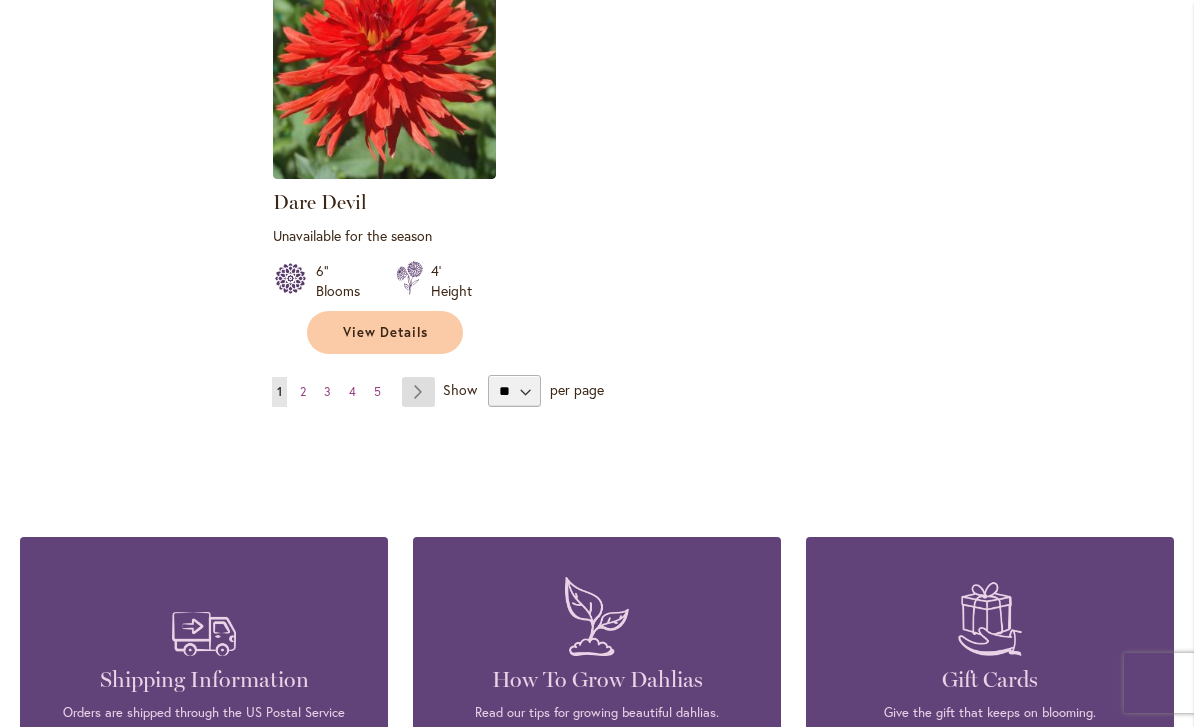 click on "Page
Next" at bounding box center [418, 392] 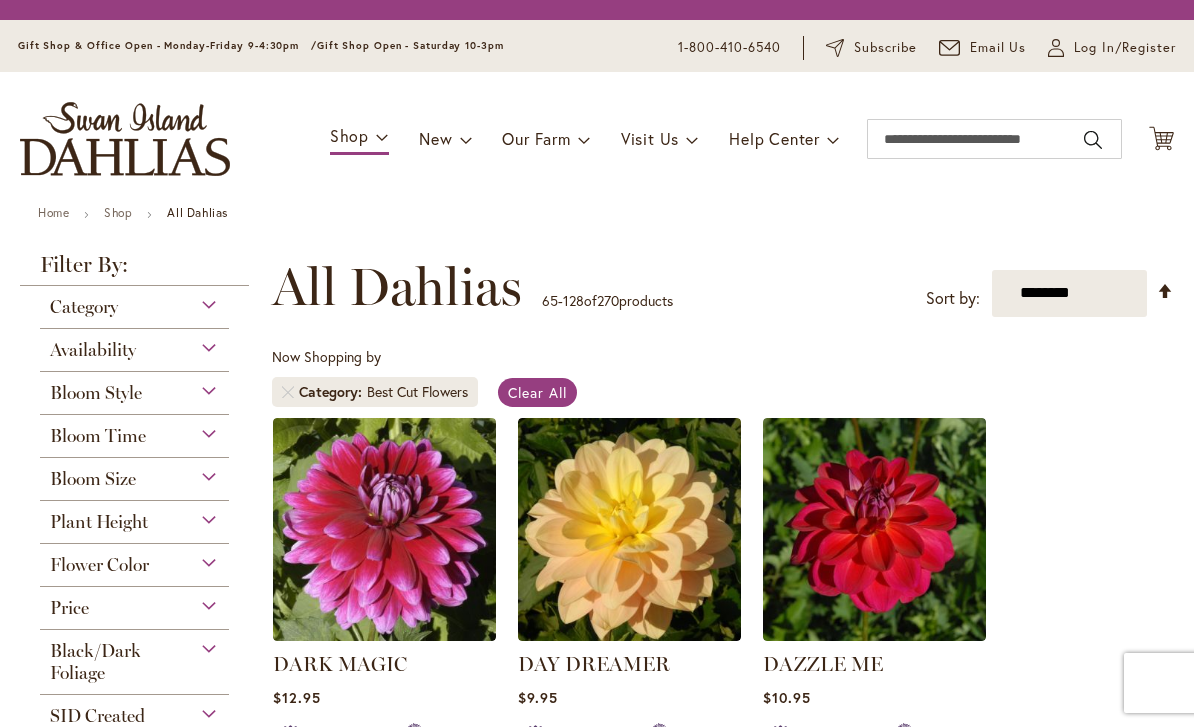 scroll, scrollTop: 0, scrollLeft: 0, axis: both 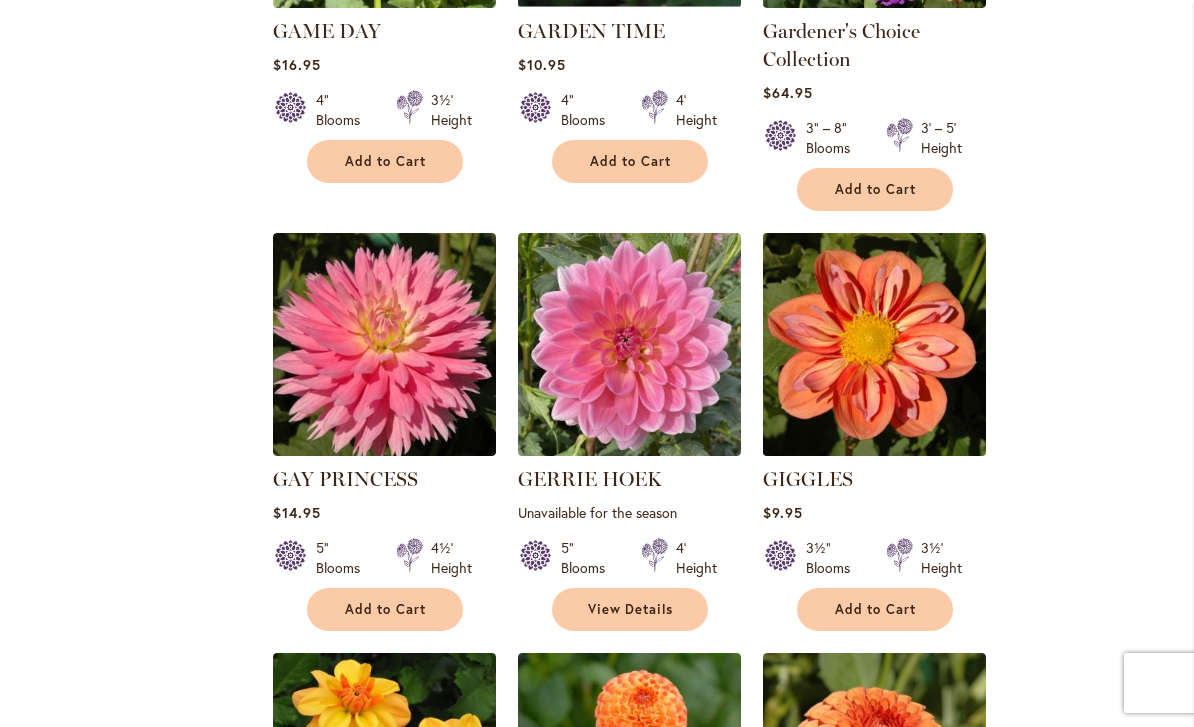 click at bounding box center [874, 344] 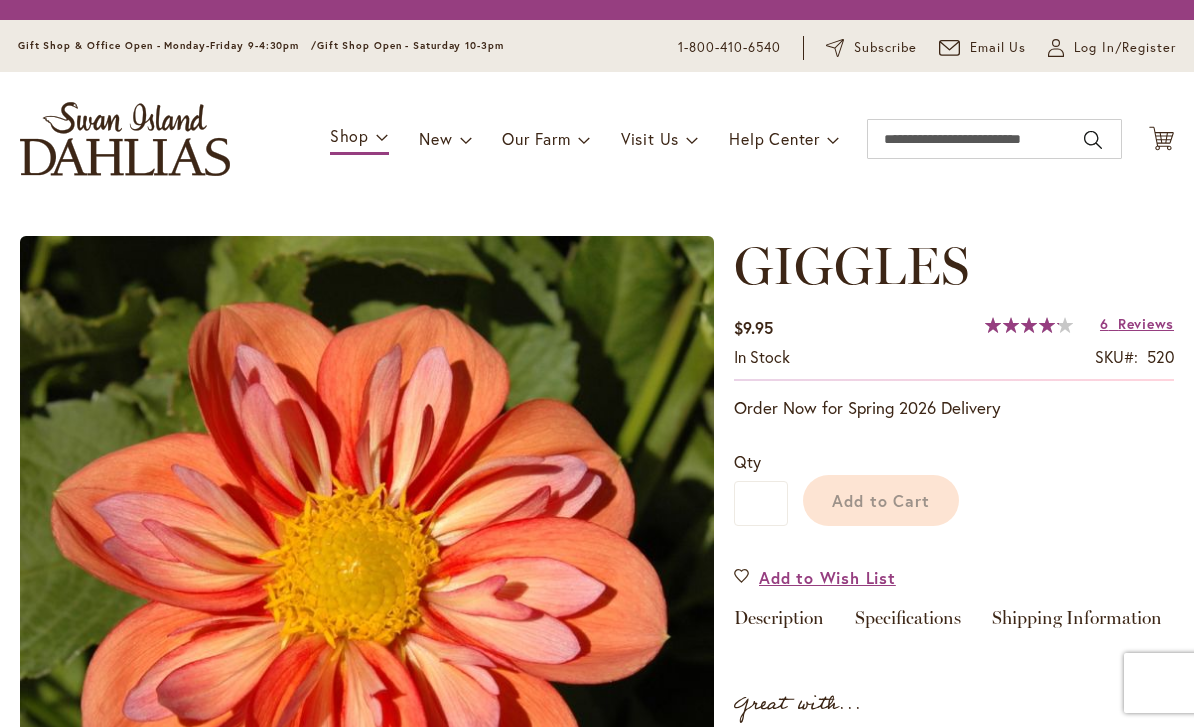 scroll, scrollTop: 0, scrollLeft: 0, axis: both 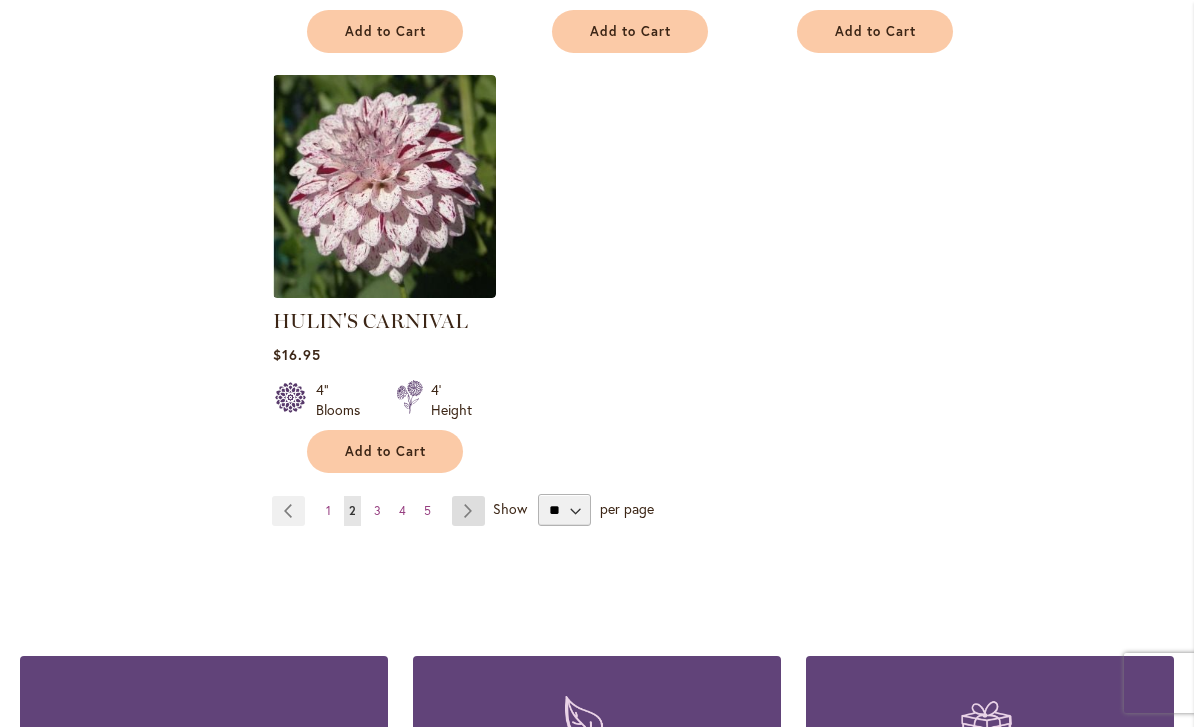 click on "Page
Next" at bounding box center [468, 511] 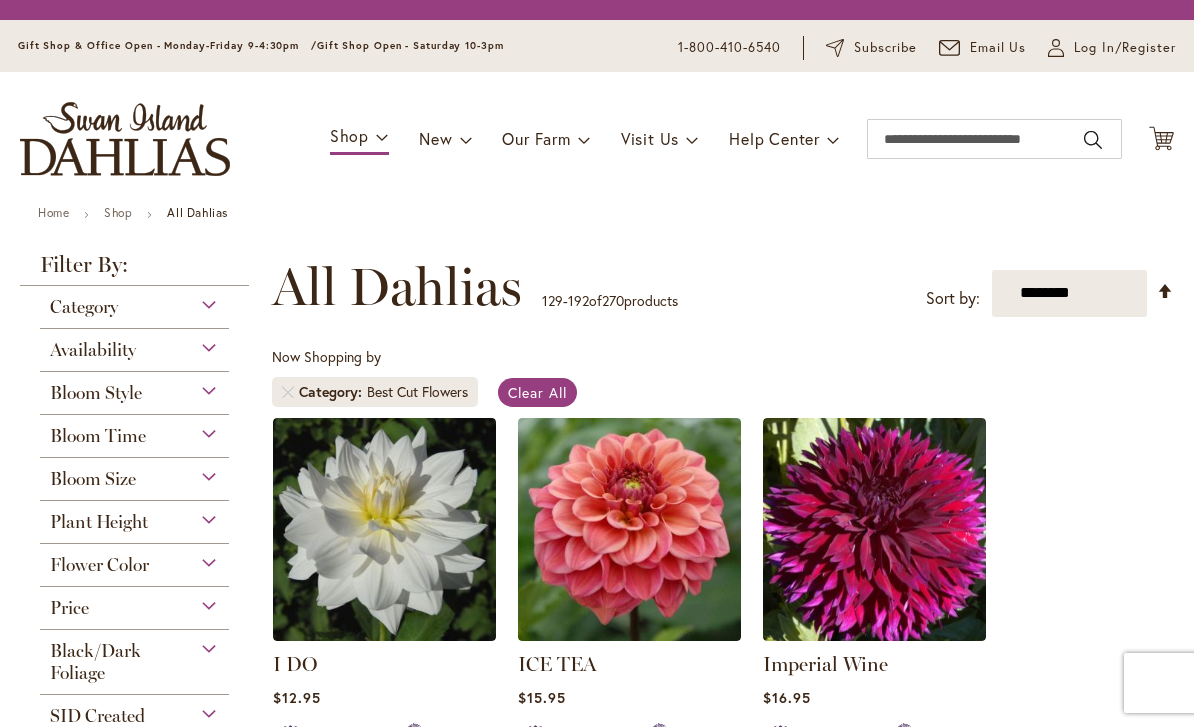 scroll, scrollTop: 0, scrollLeft: 0, axis: both 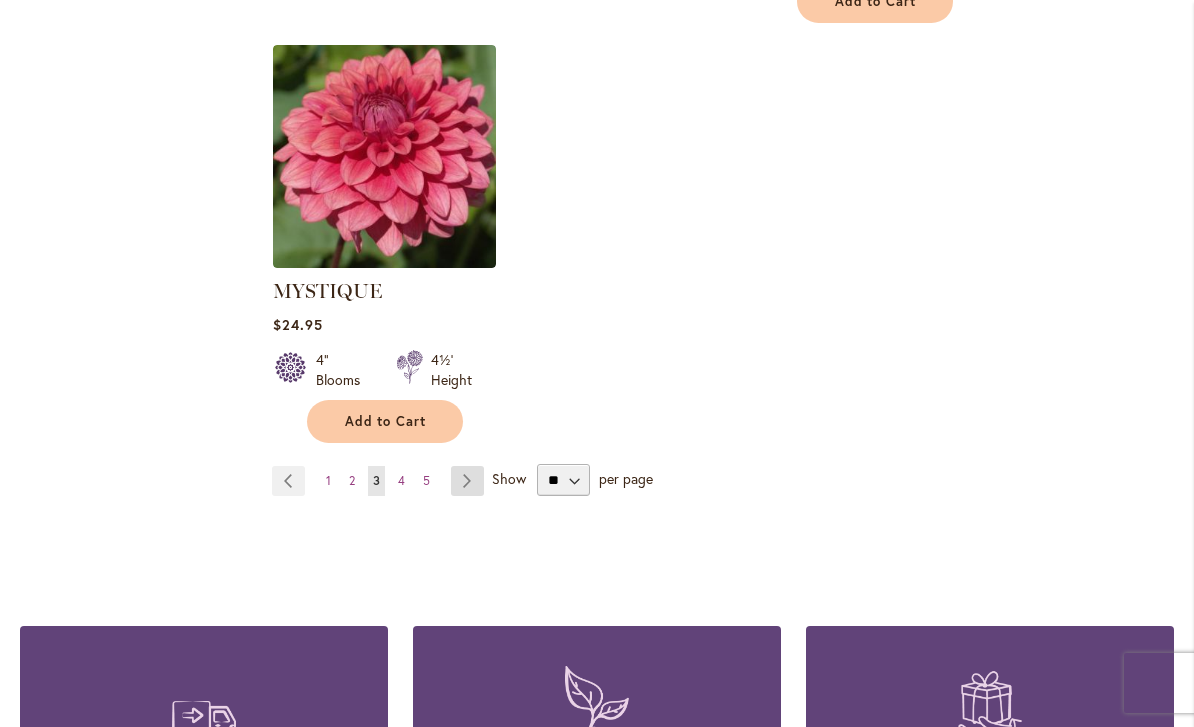 click on "Page
Next" at bounding box center [467, 481] 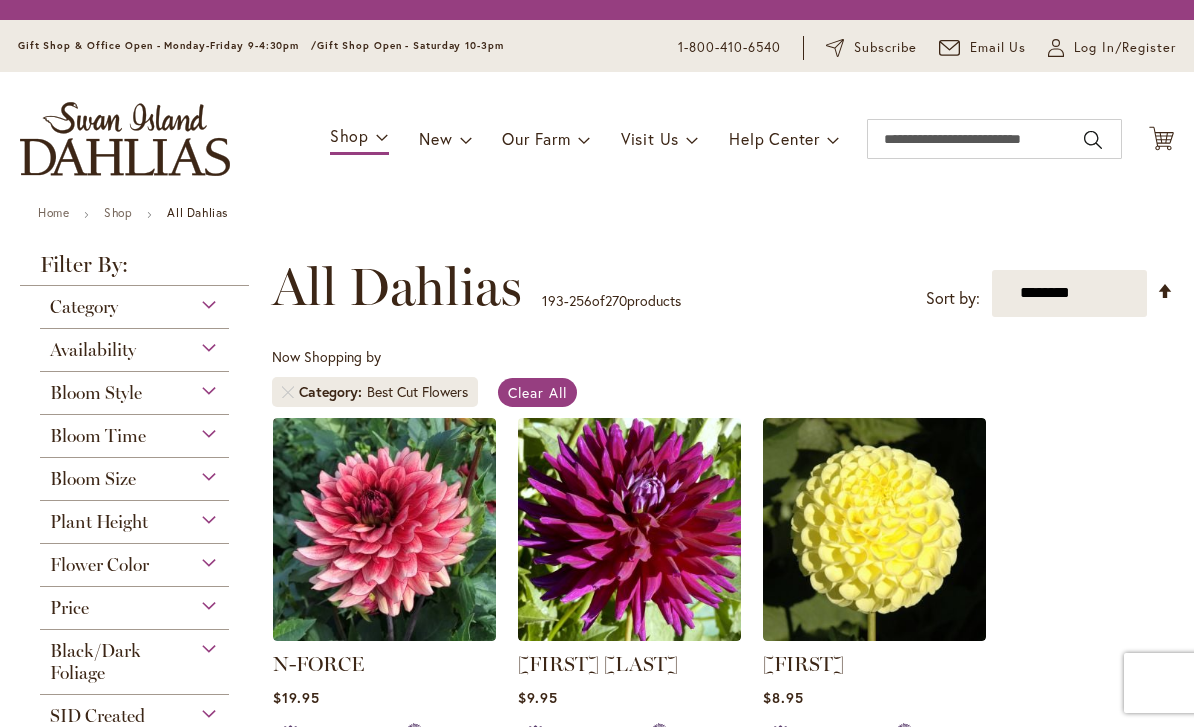 scroll, scrollTop: 0, scrollLeft: 0, axis: both 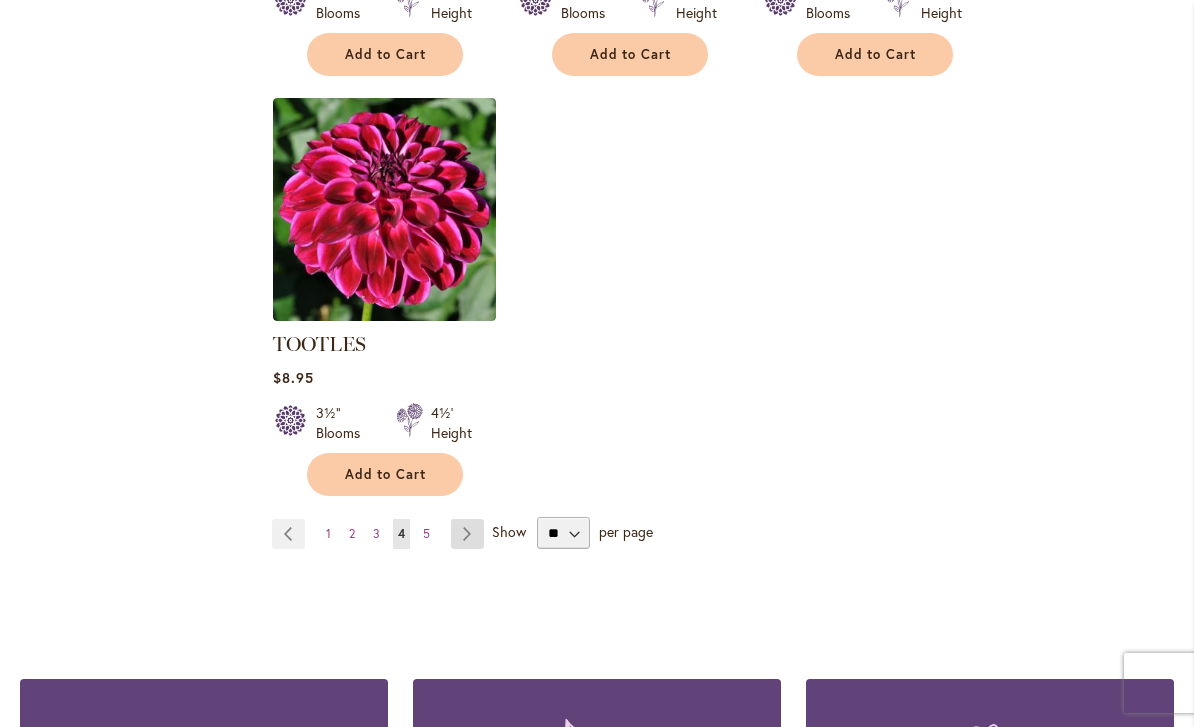 click on "Page
Next" at bounding box center (467, 534) 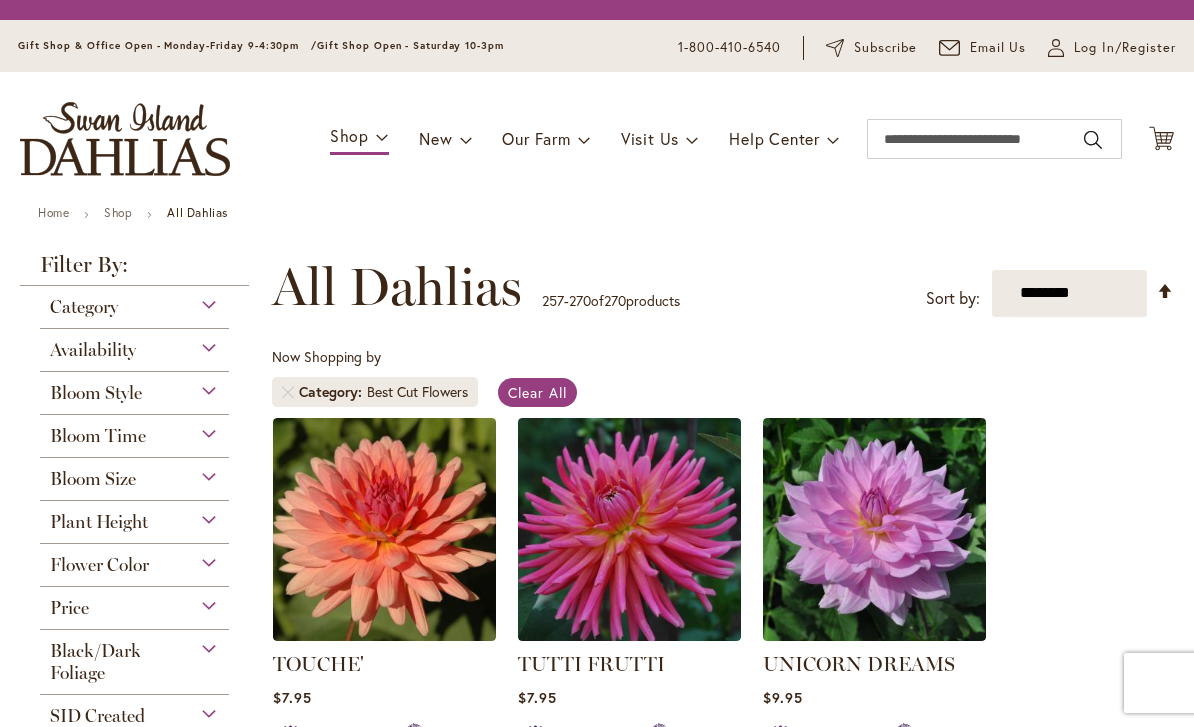 scroll, scrollTop: 0, scrollLeft: 0, axis: both 